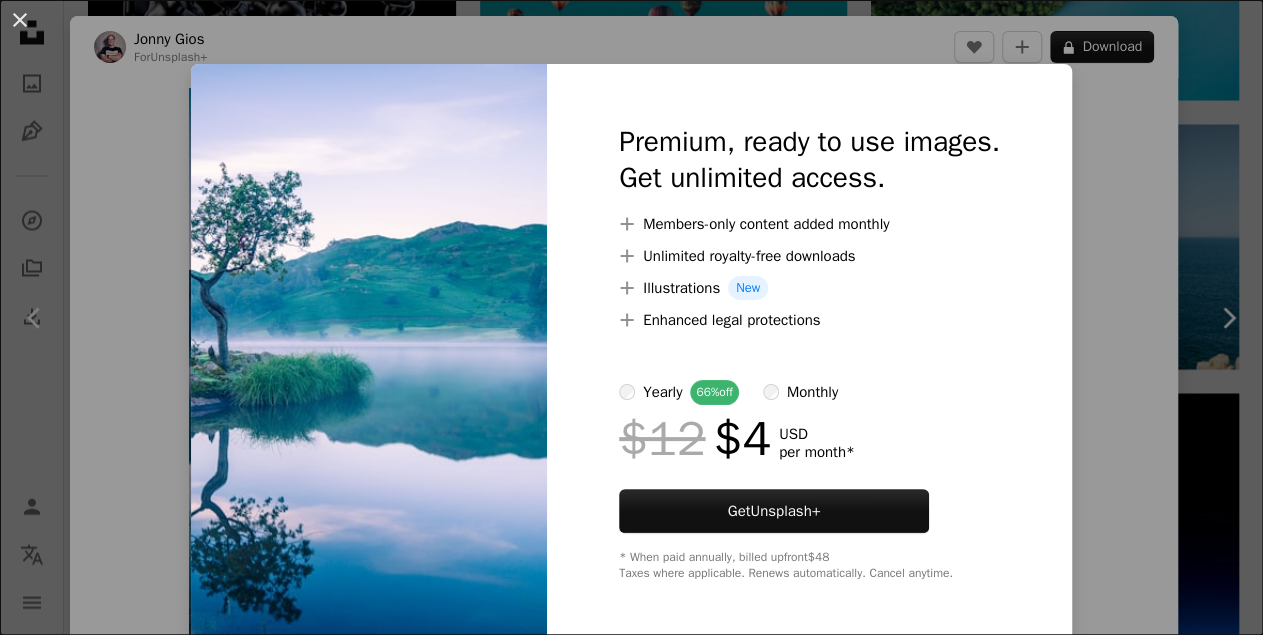 scroll, scrollTop: 1907, scrollLeft: 0, axis: vertical 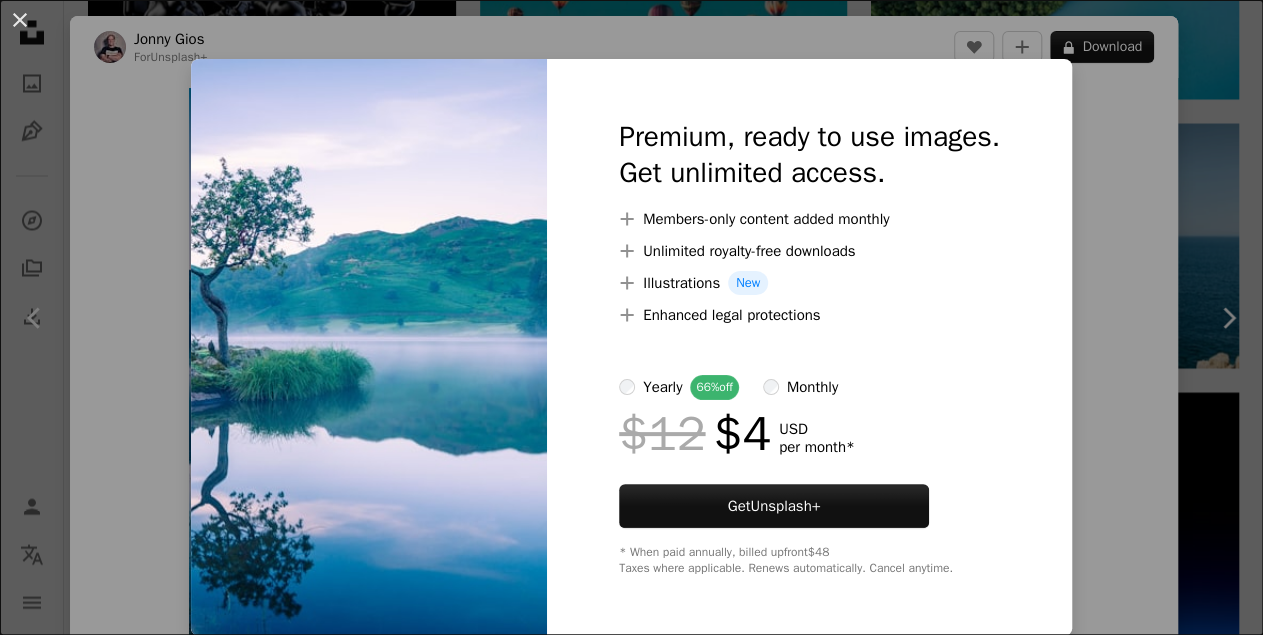 click on "An X shape Premium, ready to use images. Get unlimited access. A plus sign Members-only content added monthly A plus sign Unlimited royalty-free downloads A plus sign Illustrations  New A plus sign Enhanced legal protections yearly 66%  off monthly $12   $4 USD per month * Get  Unsplash+ * When paid annually, billed upfront  $48 Taxes where applicable. Renews automatically. Cancel anytime." at bounding box center (631, 317) 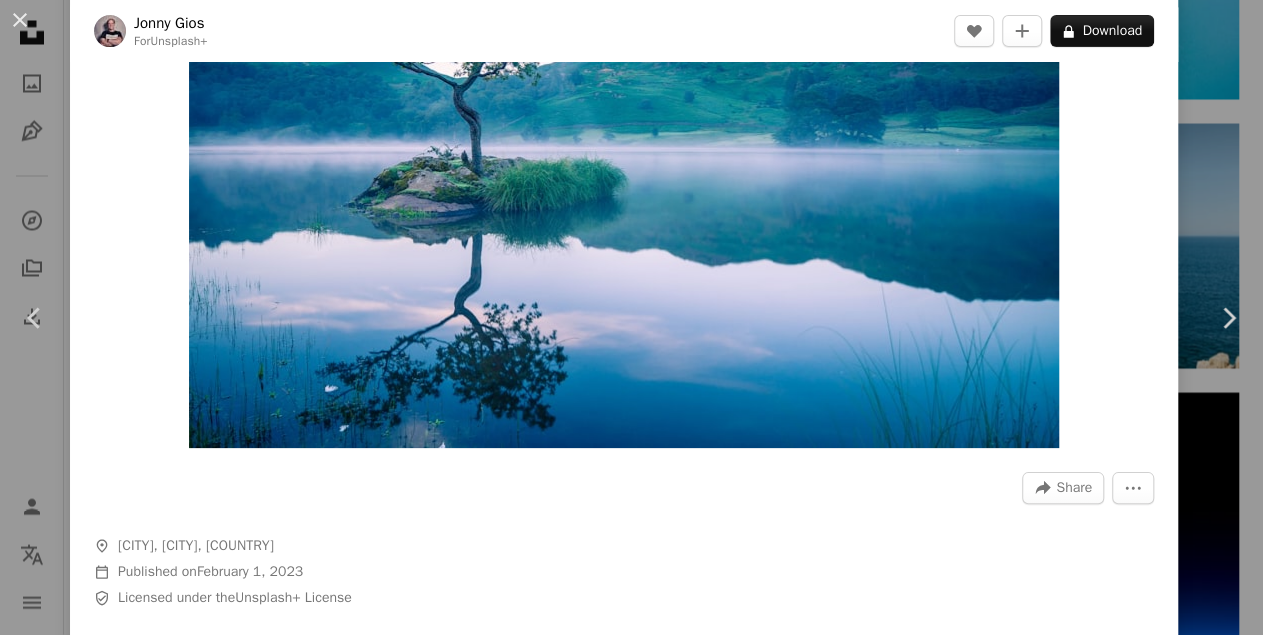 scroll, scrollTop: 0, scrollLeft: 0, axis: both 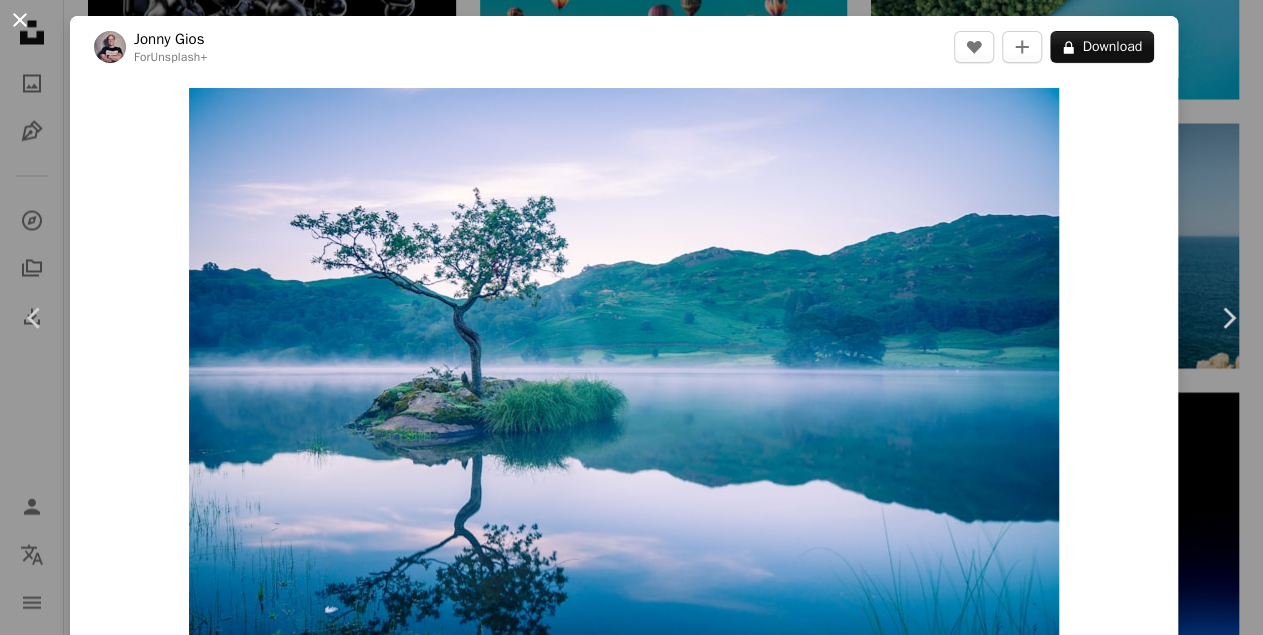 click on "An X shape" at bounding box center (20, 20) 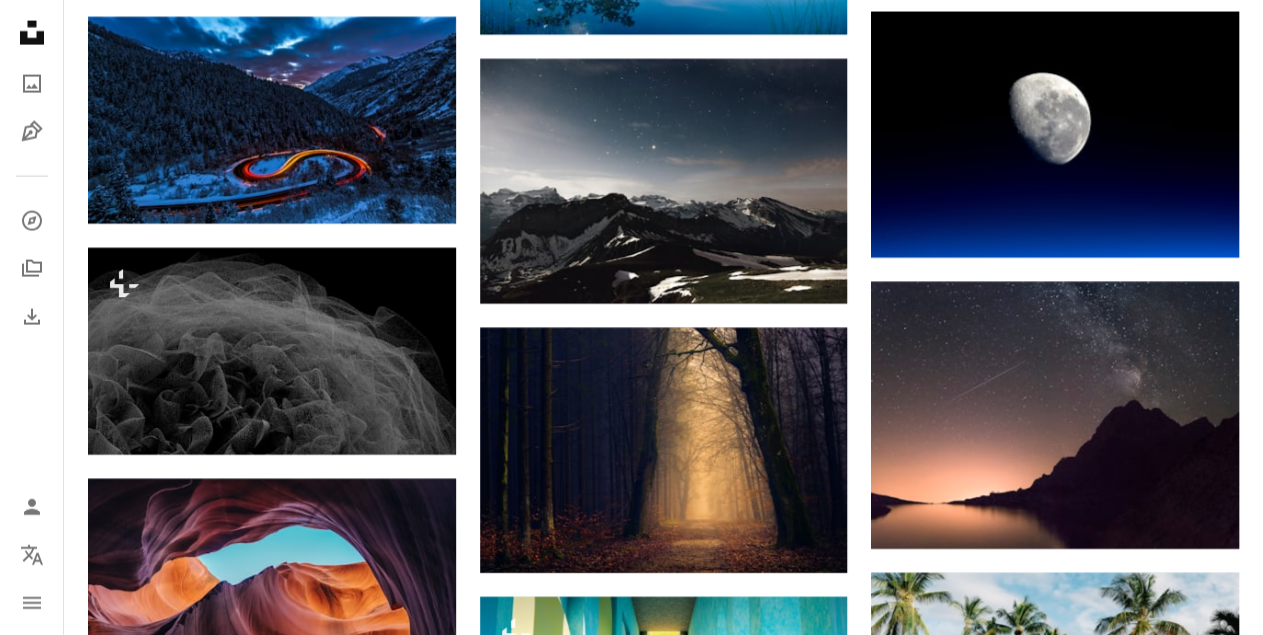 scroll, scrollTop: 2669, scrollLeft: 0, axis: vertical 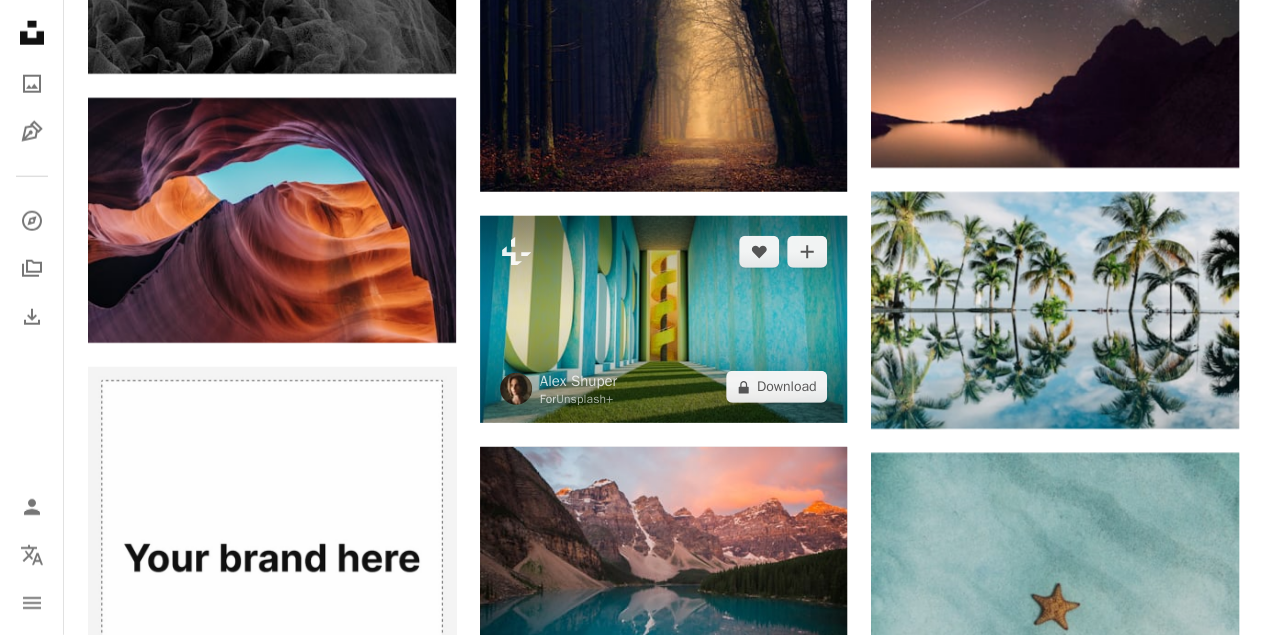 click at bounding box center [664, 319] 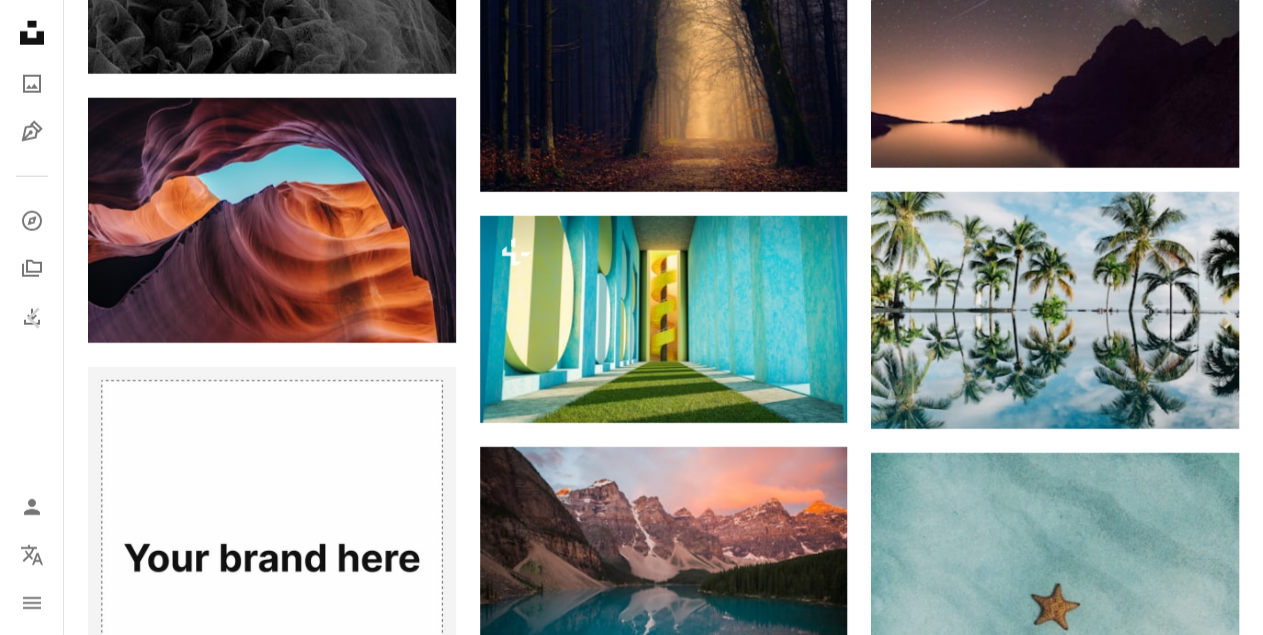 scroll, scrollTop: 37, scrollLeft: 0, axis: vertical 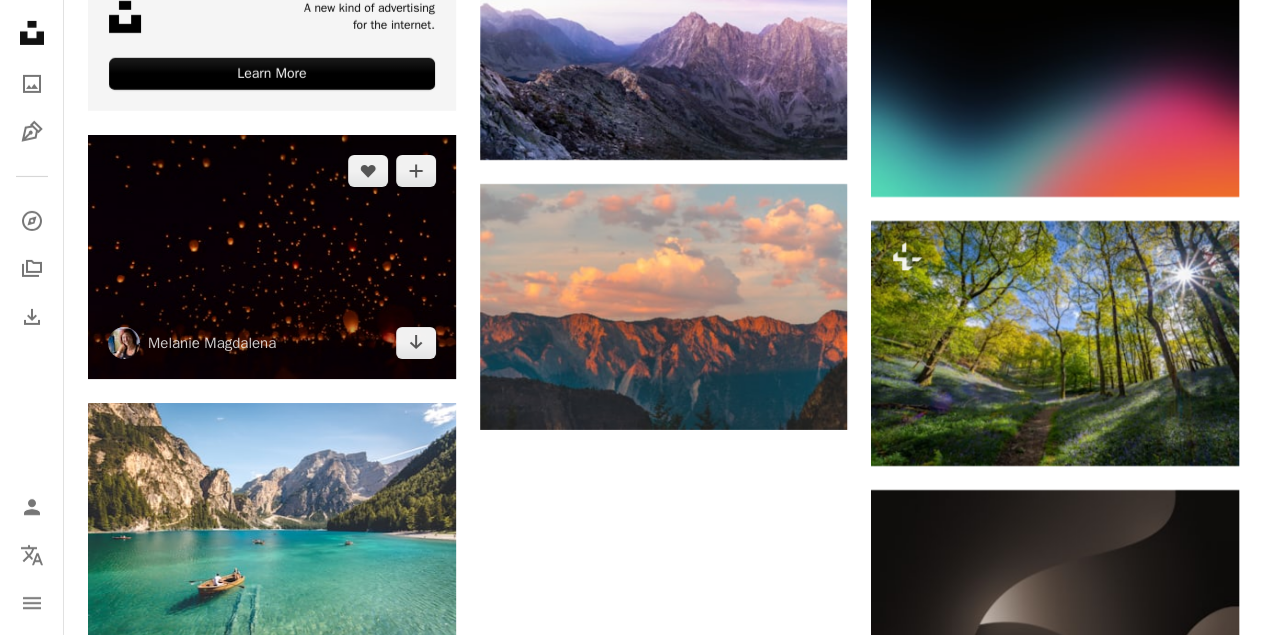click at bounding box center [272, 257] 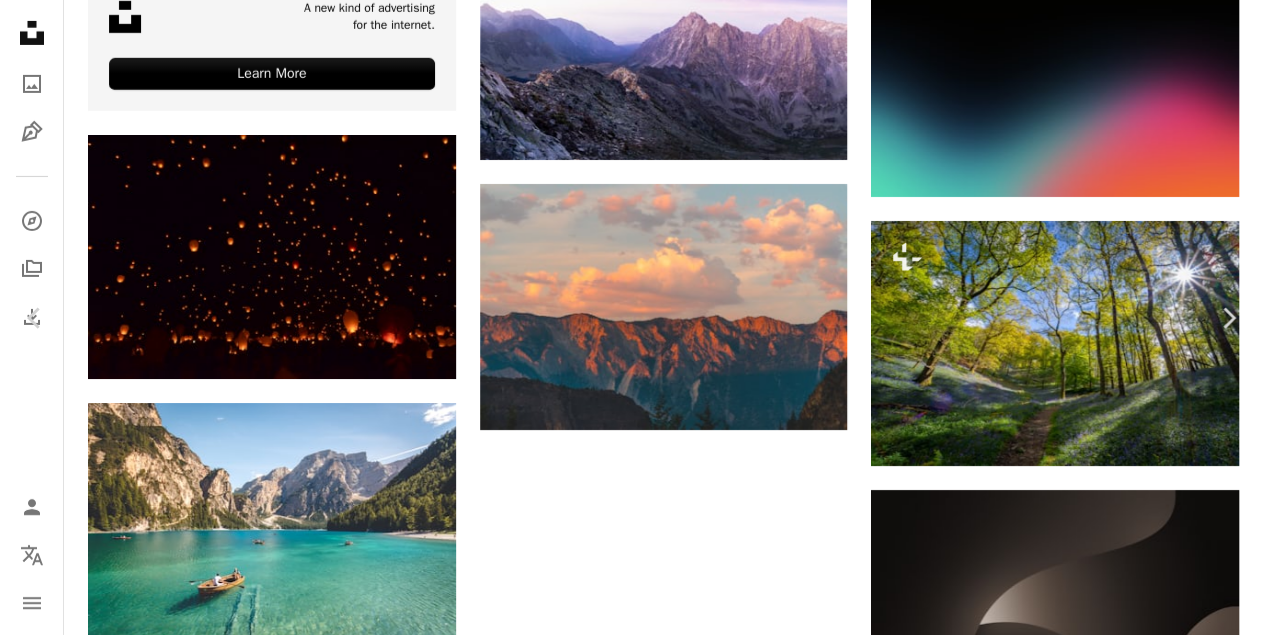click on "An X shape" at bounding box center [20, 20] 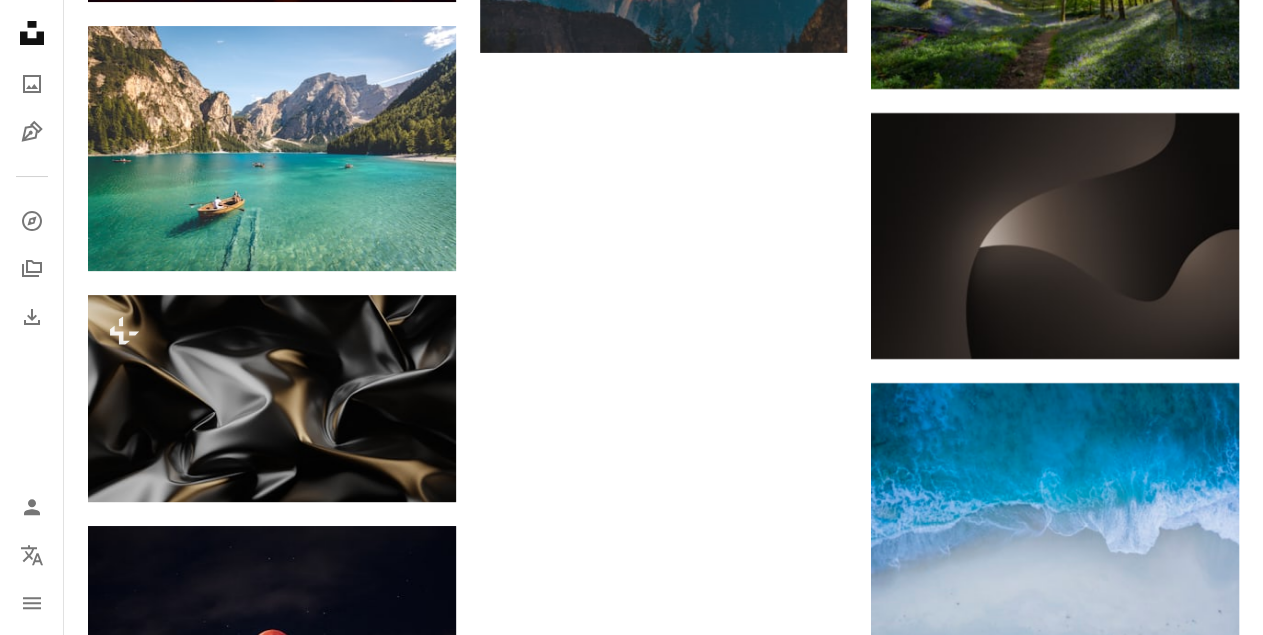scroll, scrollTop: 3813, scrollLeft: 0, axis: vertical 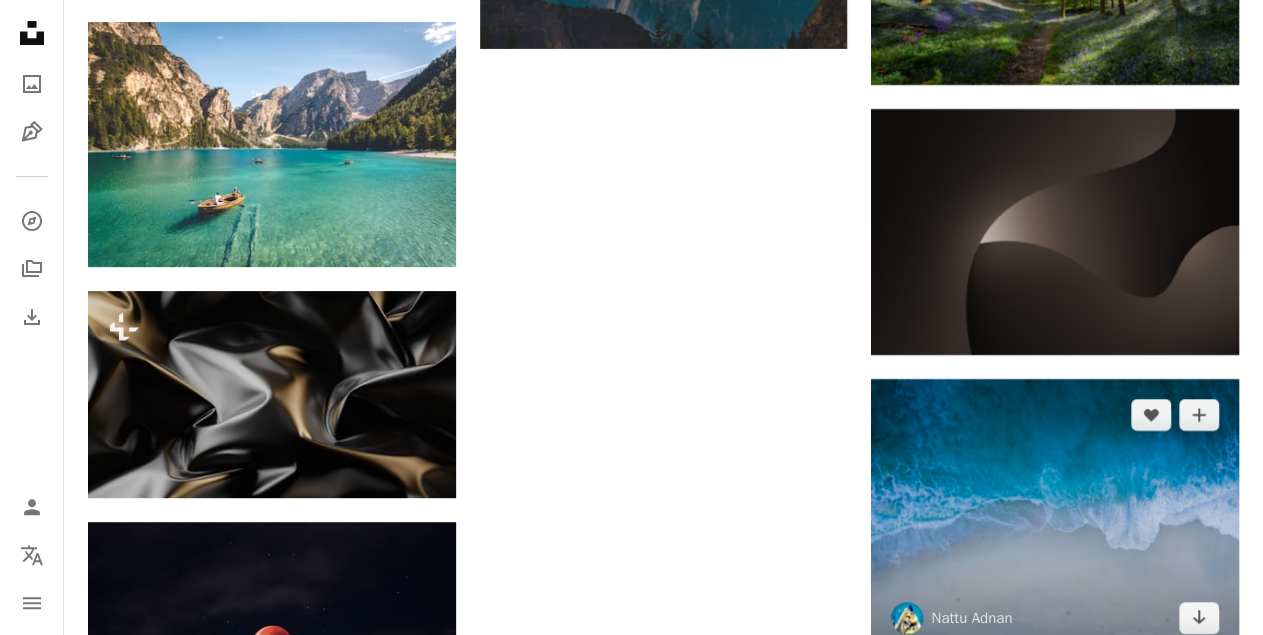 drag, startPoint x: 1116, startPoint y: 553, endPoint x: 1021, endPoint y: 508, distance: 105.11898 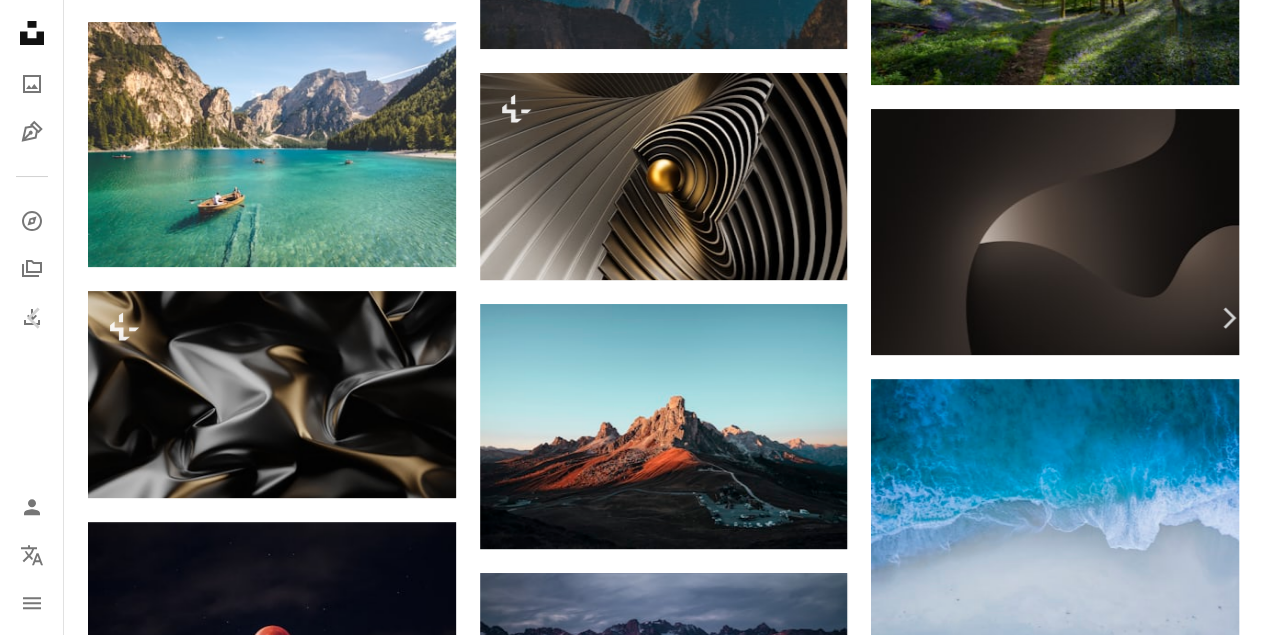 click on "Download free" at bounding box center (1064, 3899) 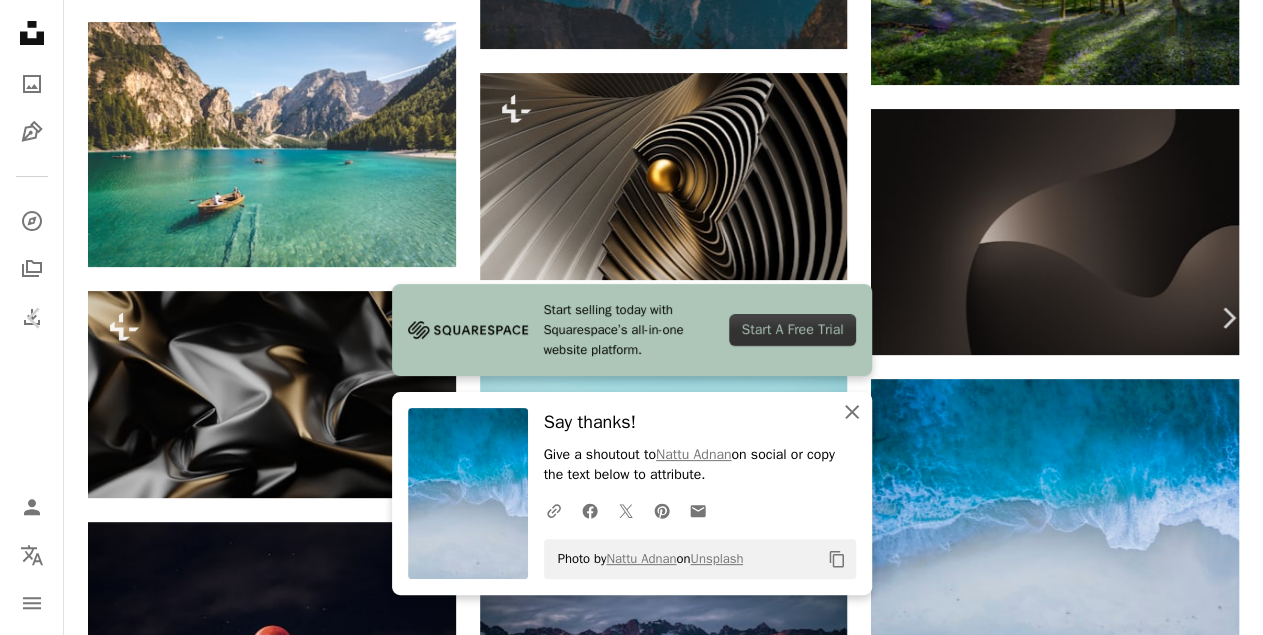 click 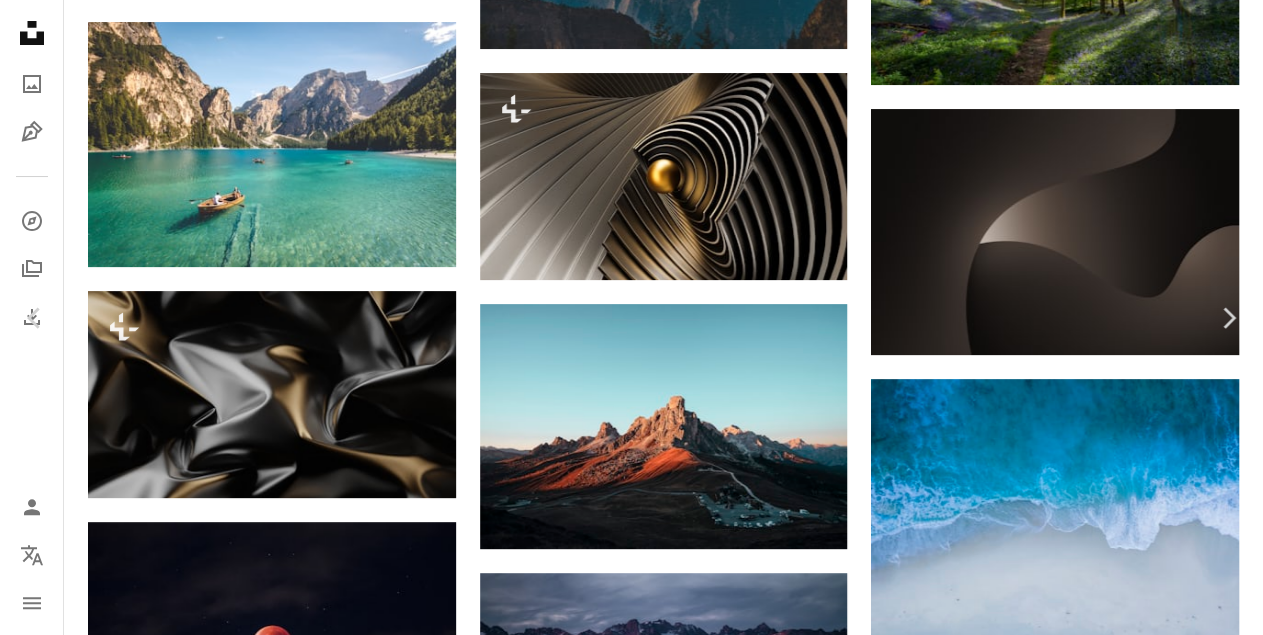 click on "An X shape" at bounding box center (20, 20) 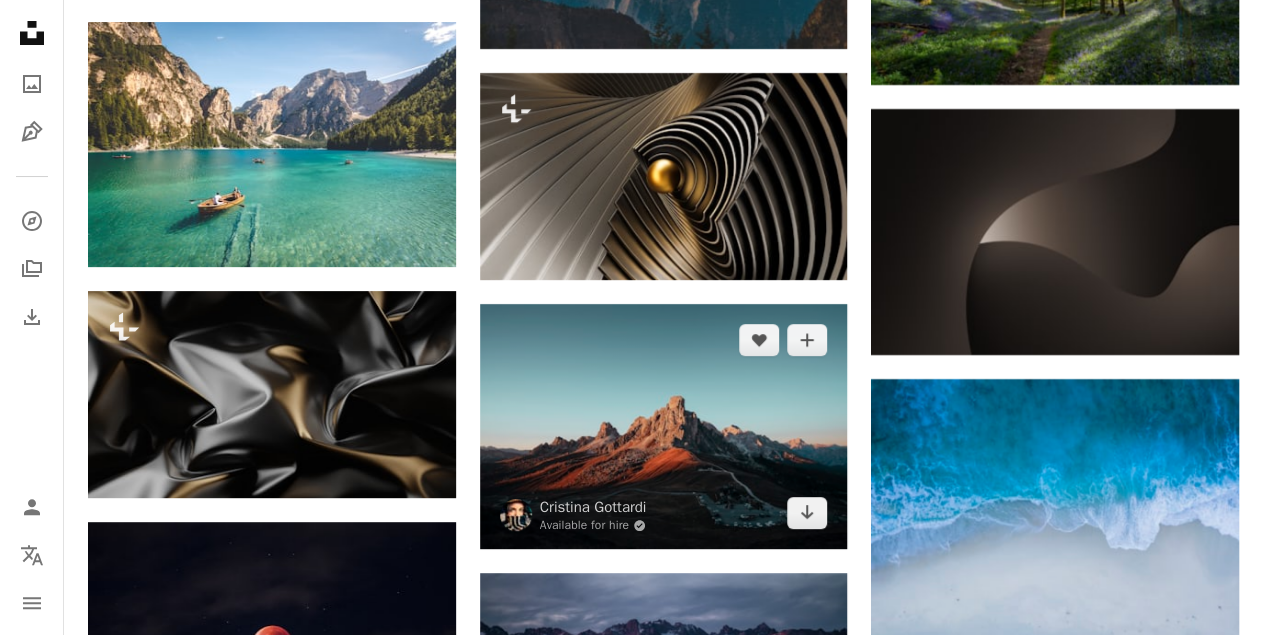 click at bounding box center [664, 426] 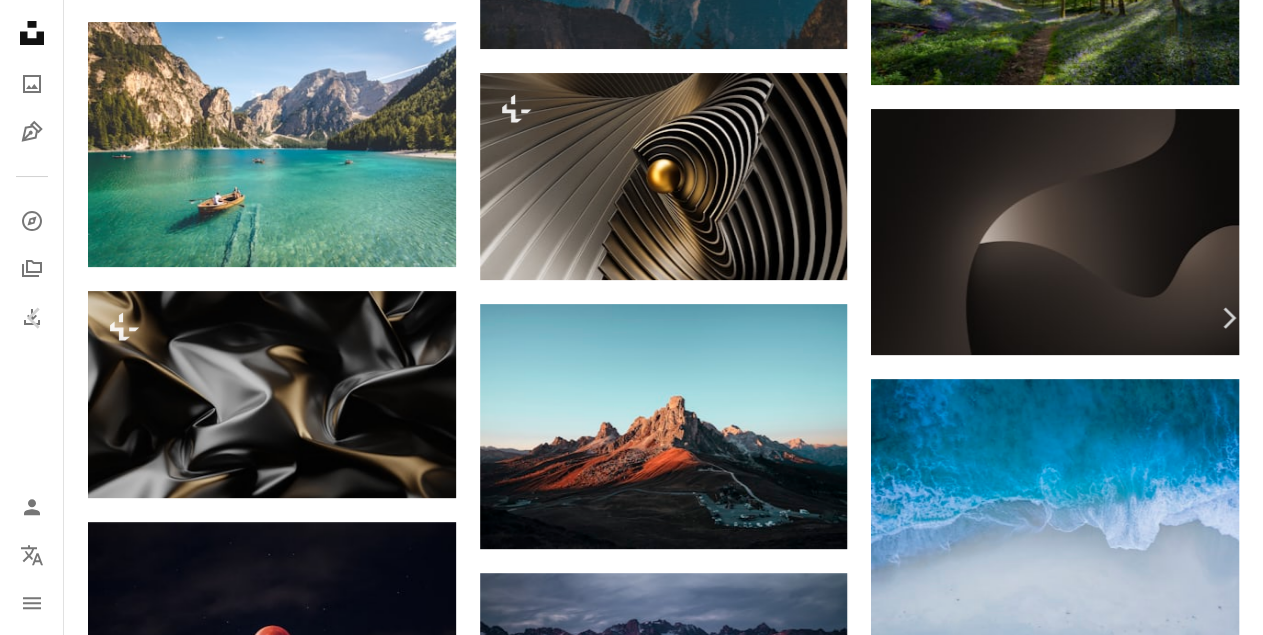 scroll, scrollTop: 440, scrollLeft: 0, axis: vertical 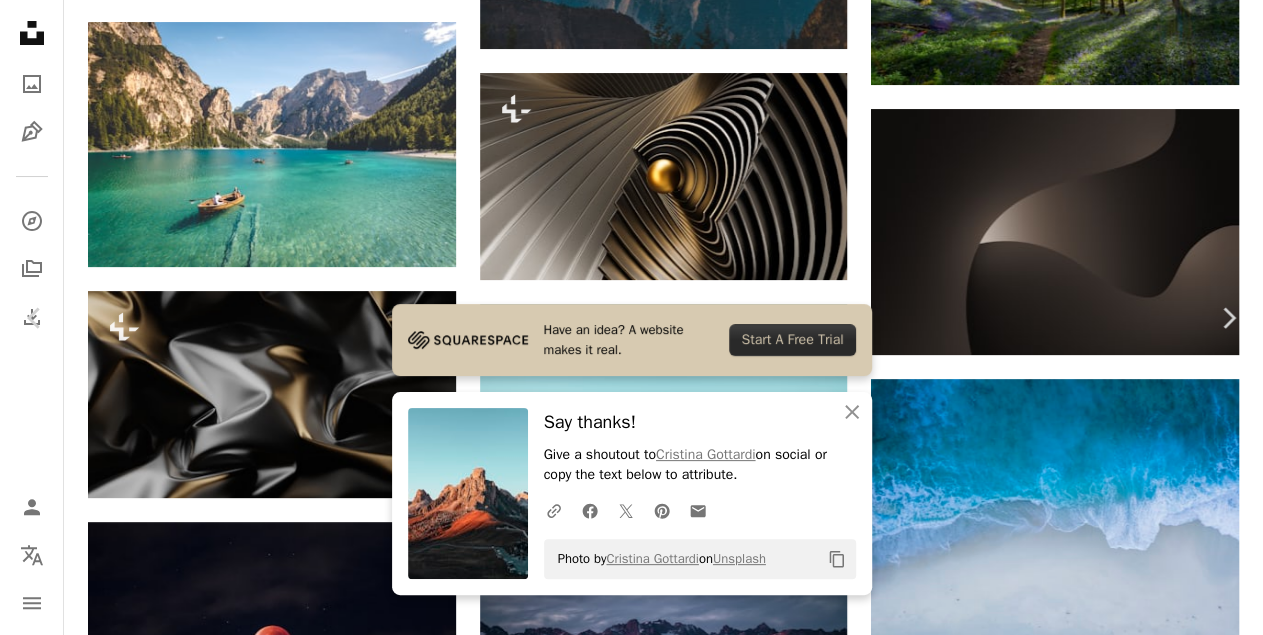 click on "An X shape" at bounding box center [20, 20] 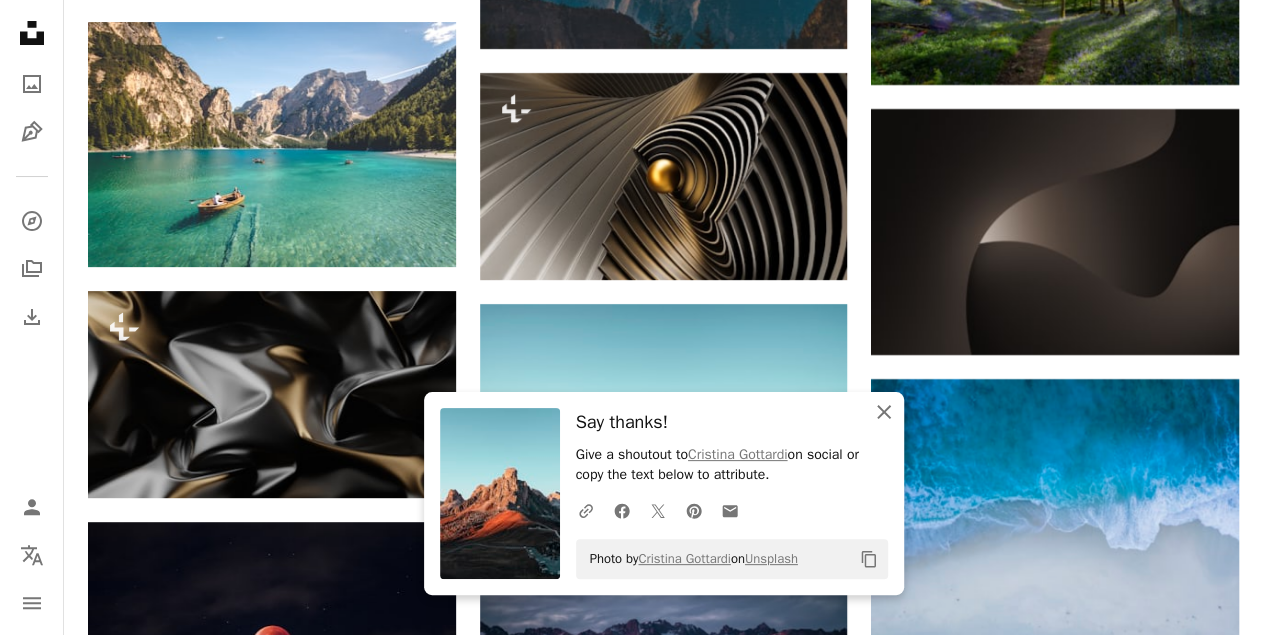 click on "An X shape" 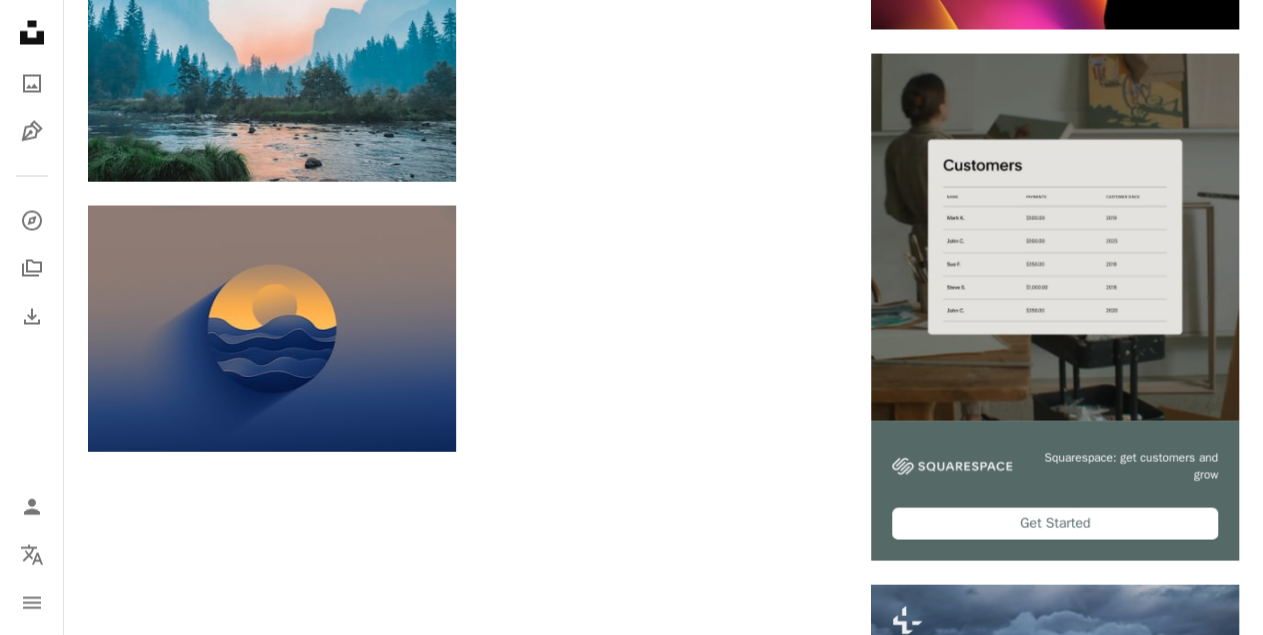 scroll, scrollTop: 5720, scrollLeft: 0, axis: vertical 